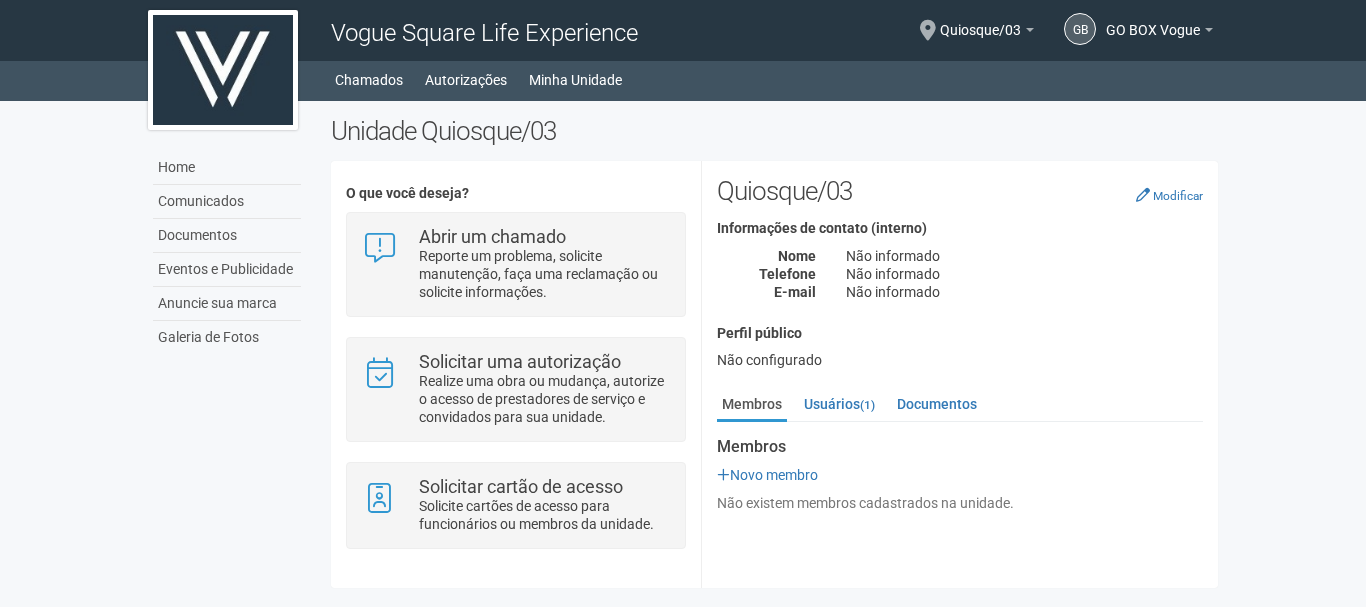 scroll, scrollTop: 0, scrollLeft: 0, axis: both 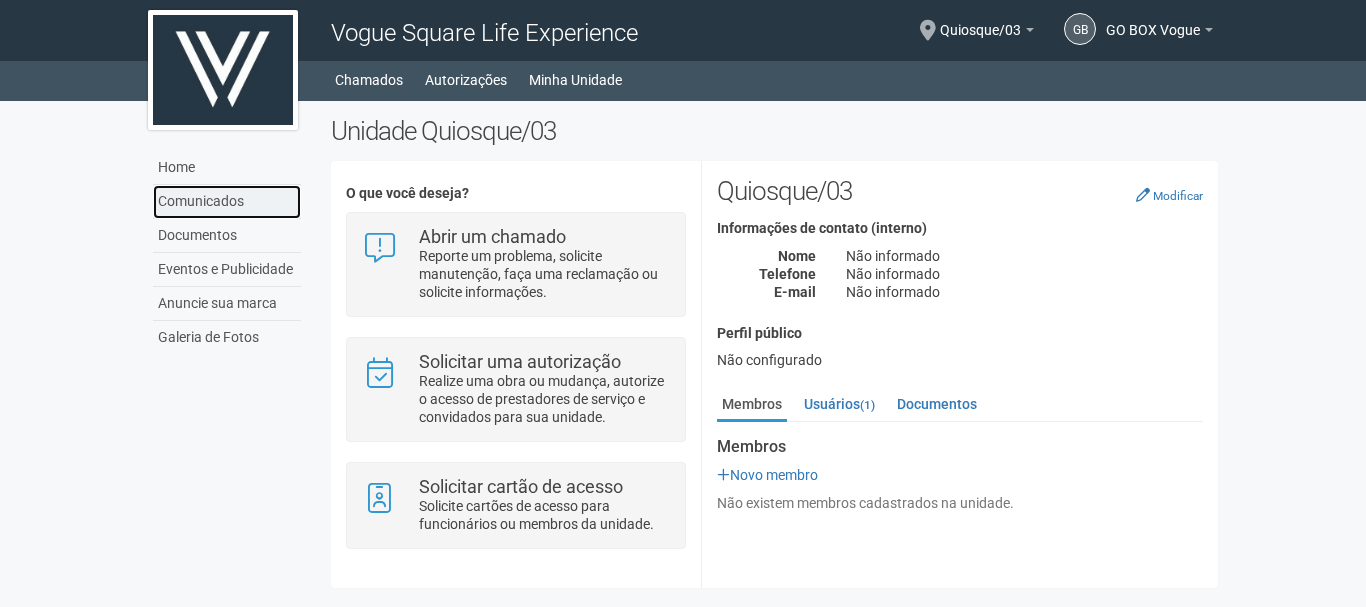 click on "Comunicados" at bounding box center (227, 202) 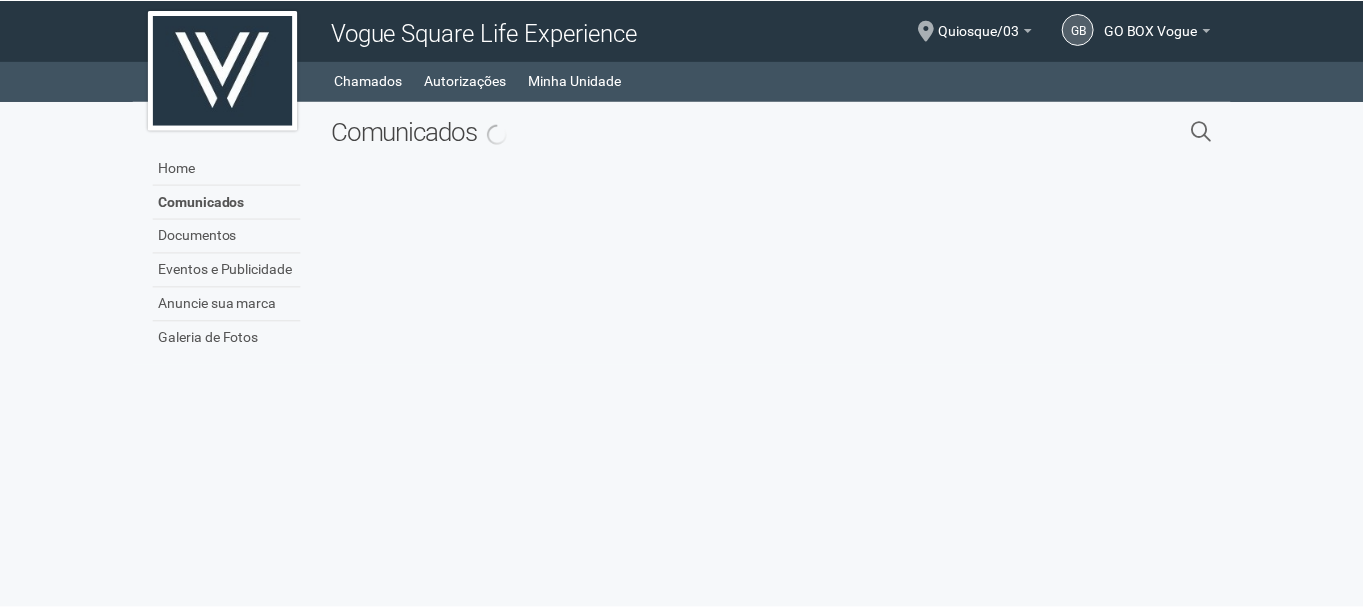 scroll, scrollTop: 0, scrollLeft: 0, axis: both 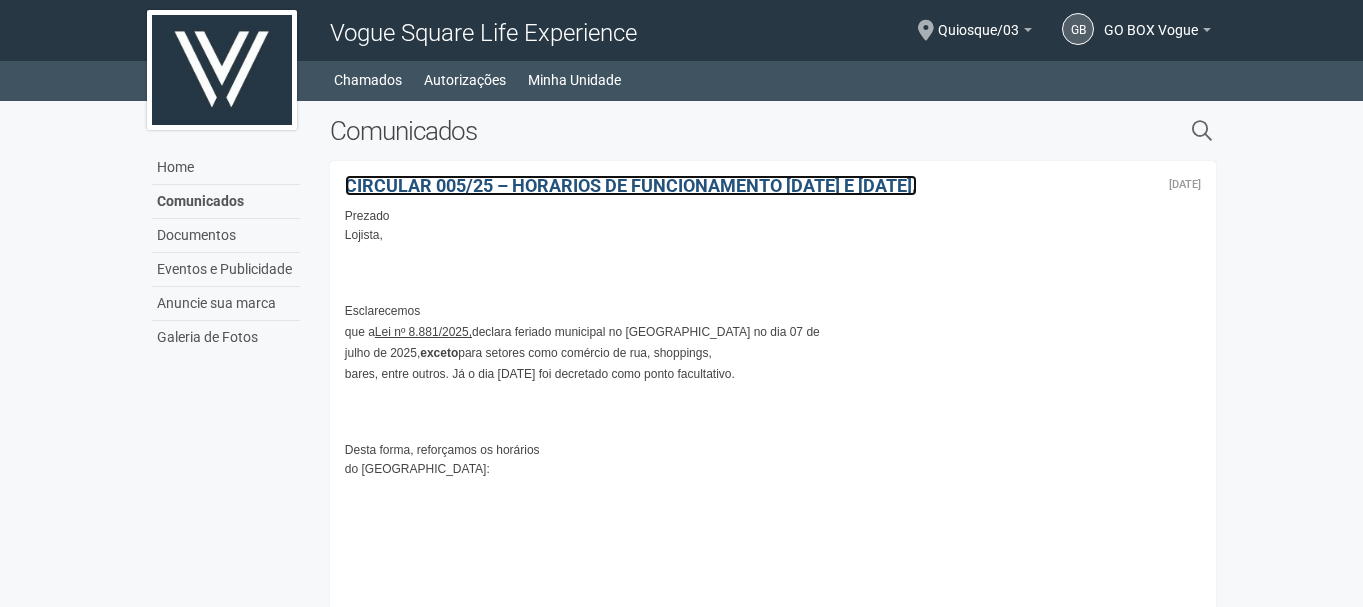 click on "CIRCULAR 005/25 – HORÁRIOS DE FUNCIONAMENTO 04 E 07 DE JULHO." at bounding box center [631, 185] 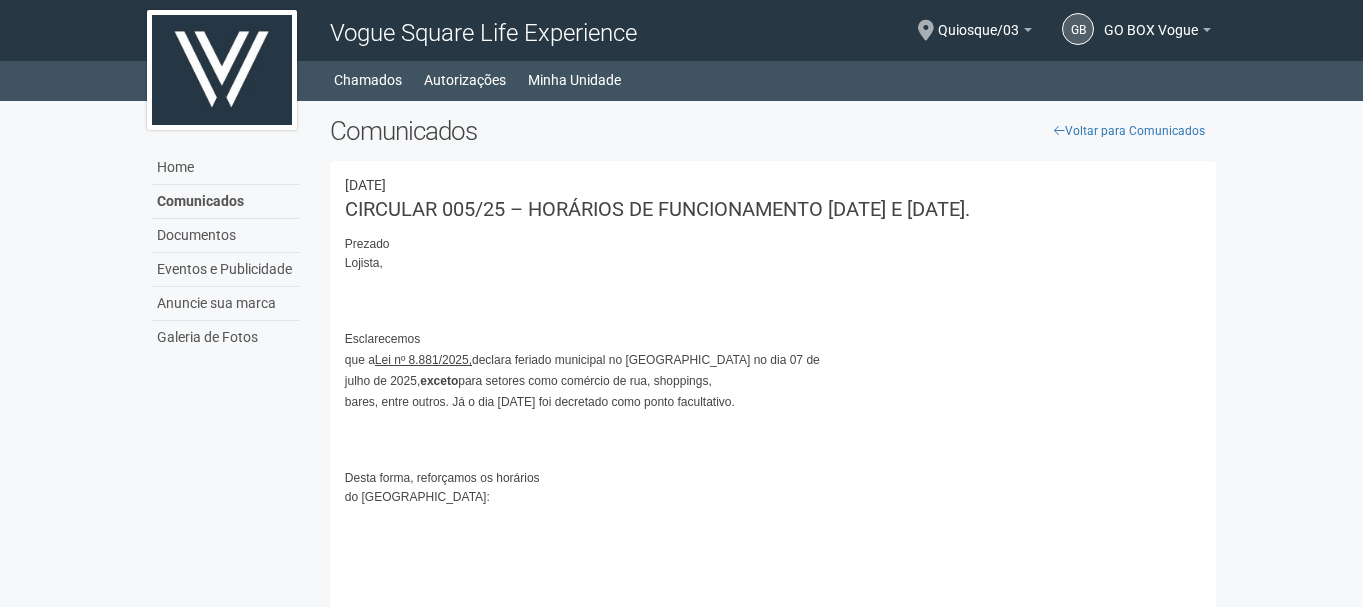 scroll, scrollTop: 0, scrollLeft: 0, axis: both 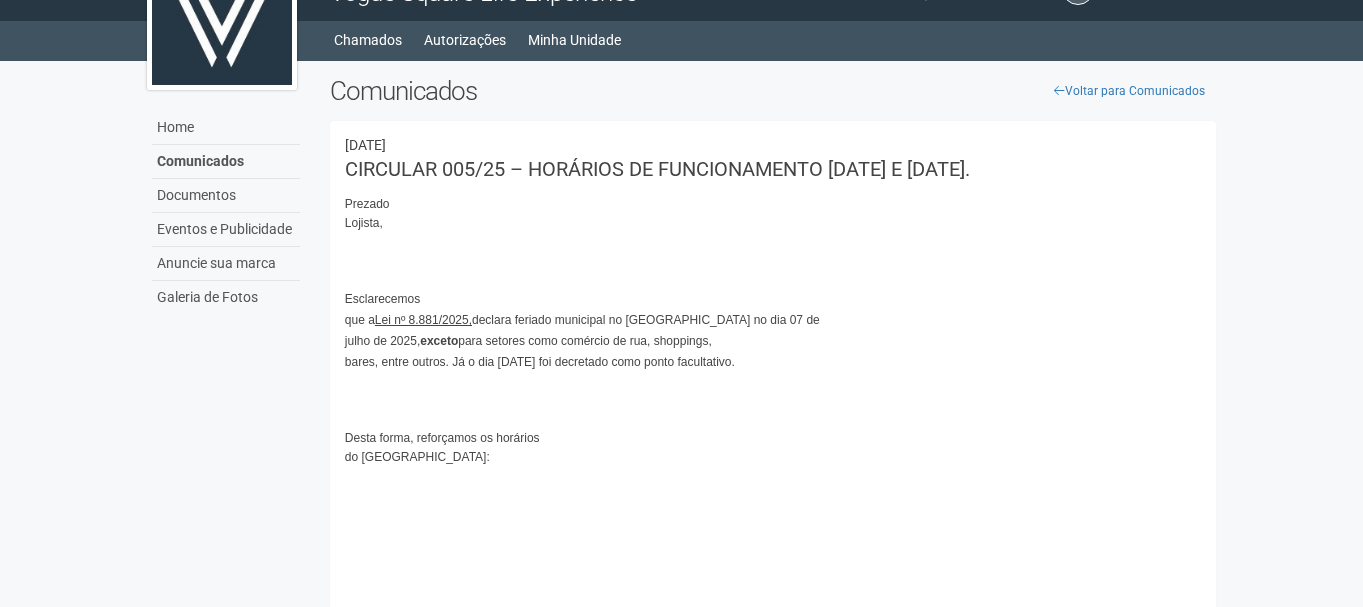 click on "exceto" at bounding box center (439, 341) 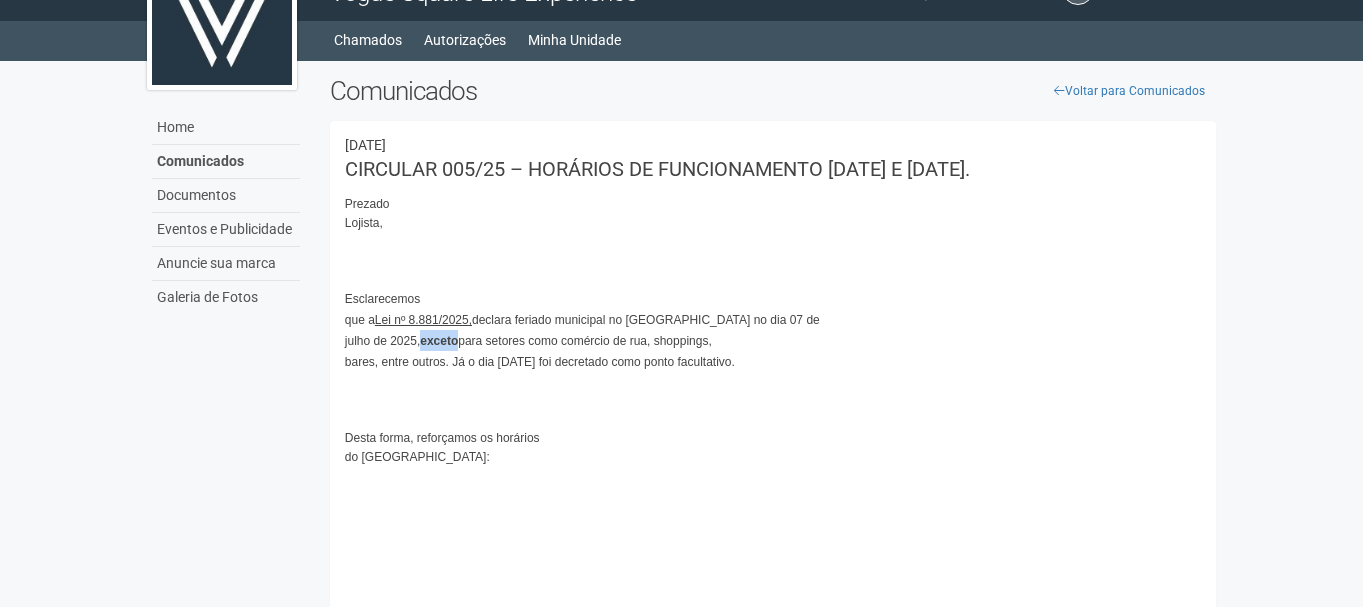 click on "exceto" at bounding box center [439, 341] 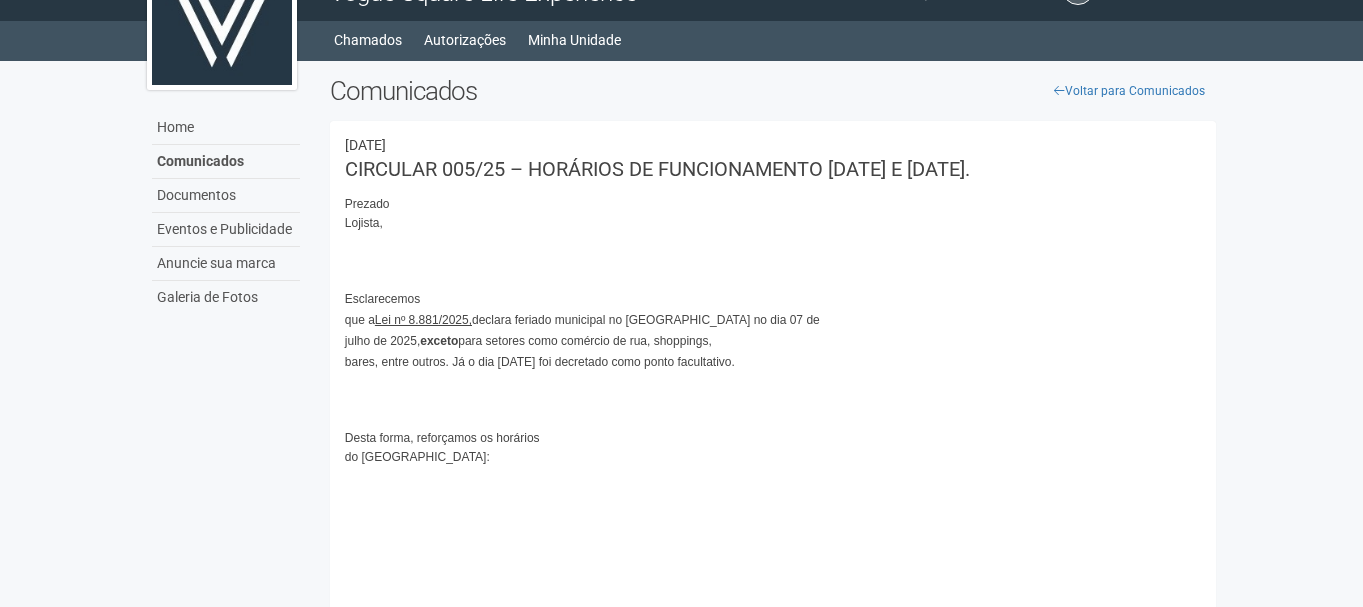 click on "Desta forma, reforçamos os horários
do Vogue Square:" at bounding box center (773, 447) 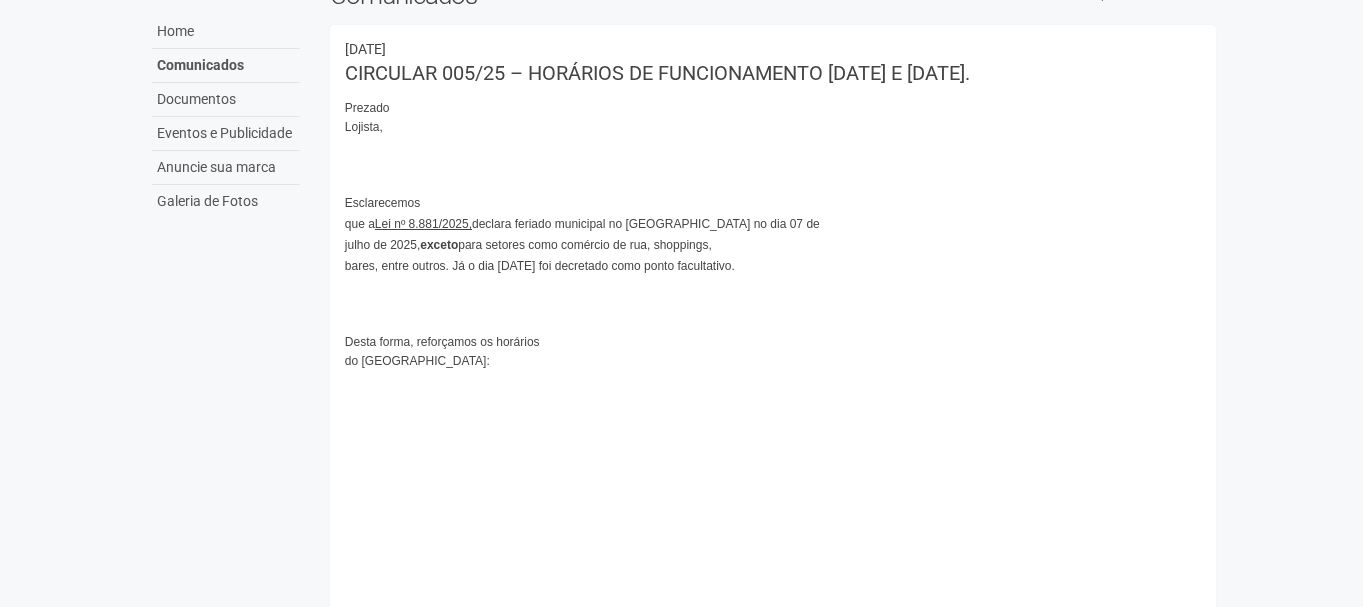 scroll, scrollTop: 0, scrollLeft: 0, axis: both 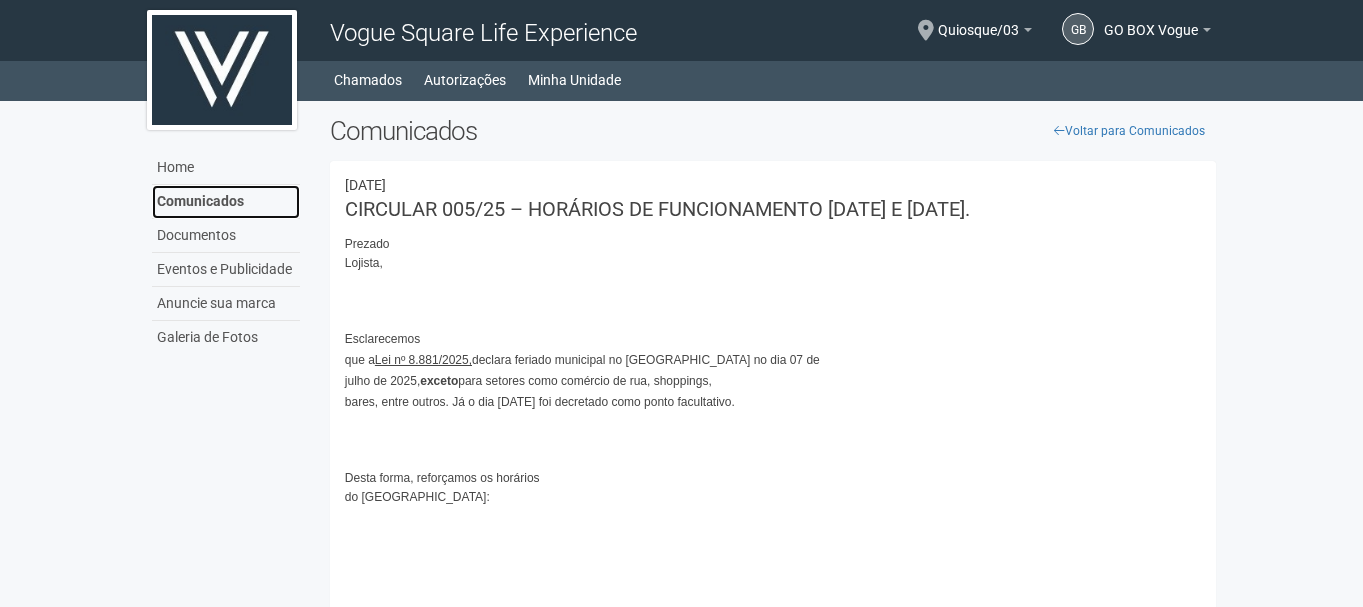 click on "Comunicados" at bounding box center [226, 202] 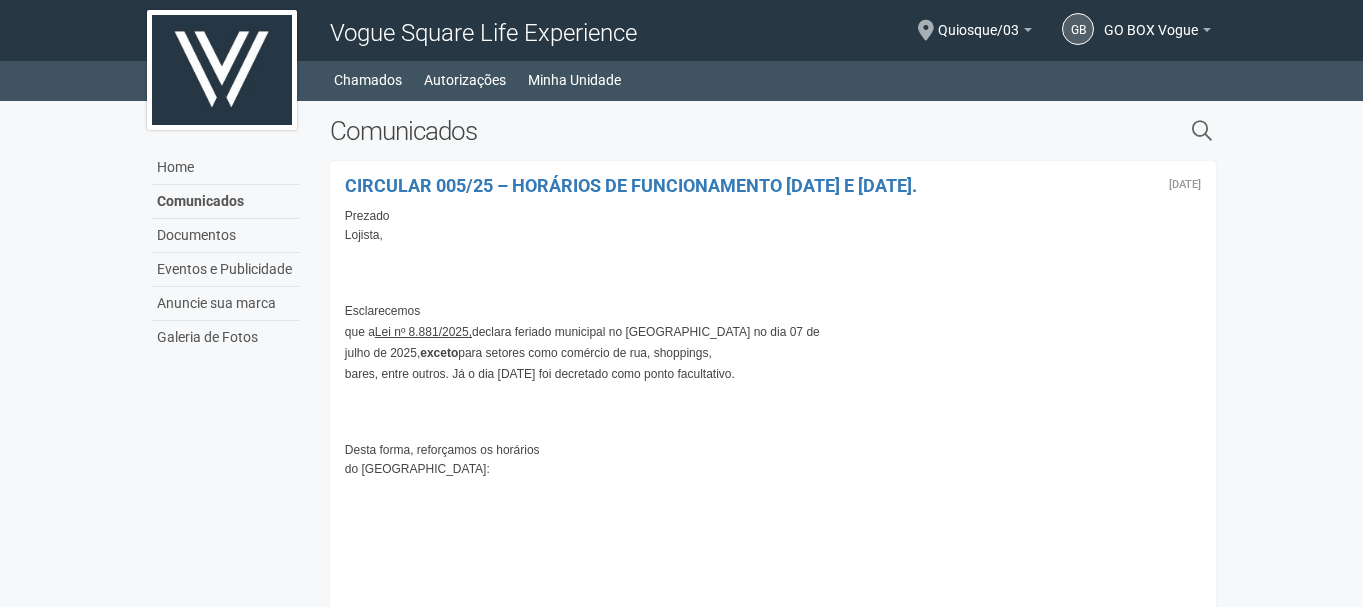 scroll, scrollTop: 0, scrollLeft: 0, axis: both 